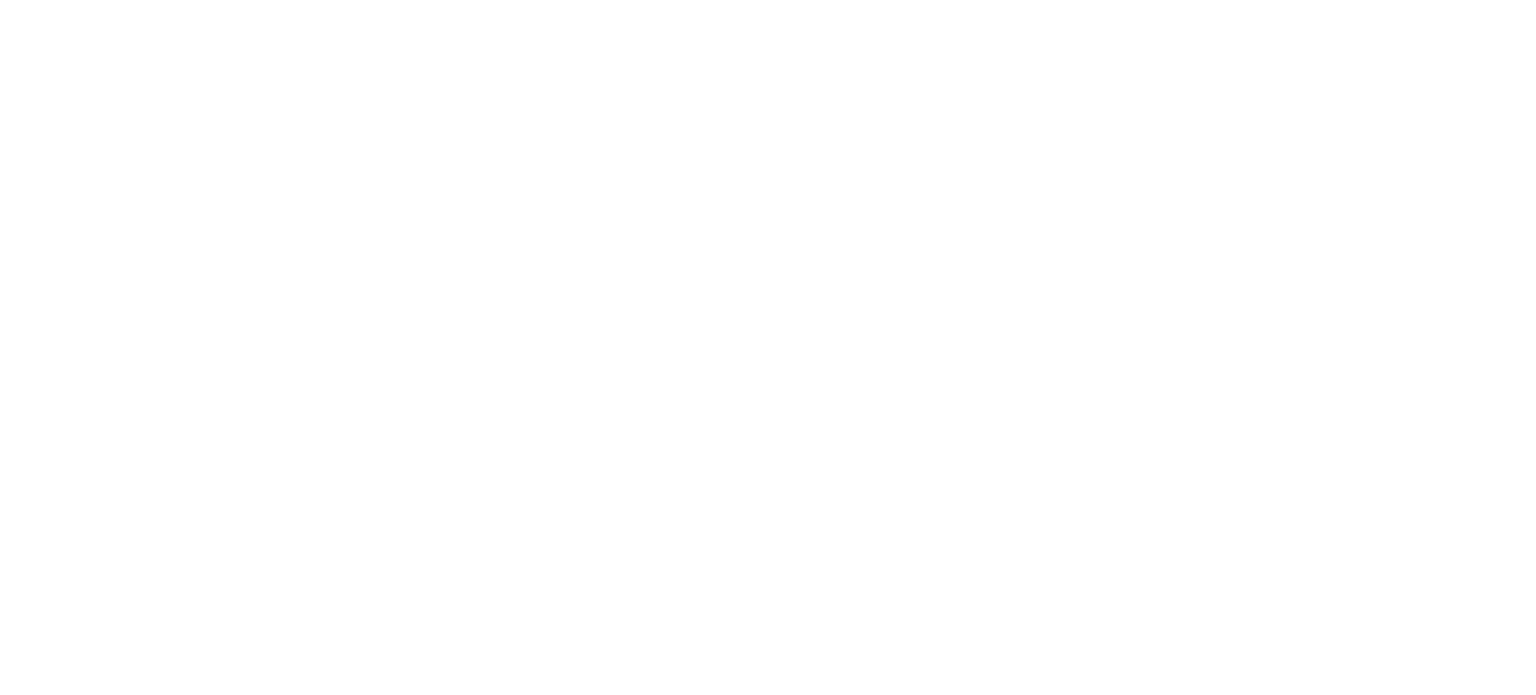 scroll, scrollTop: 0, scrollLeft: 0, axis: both 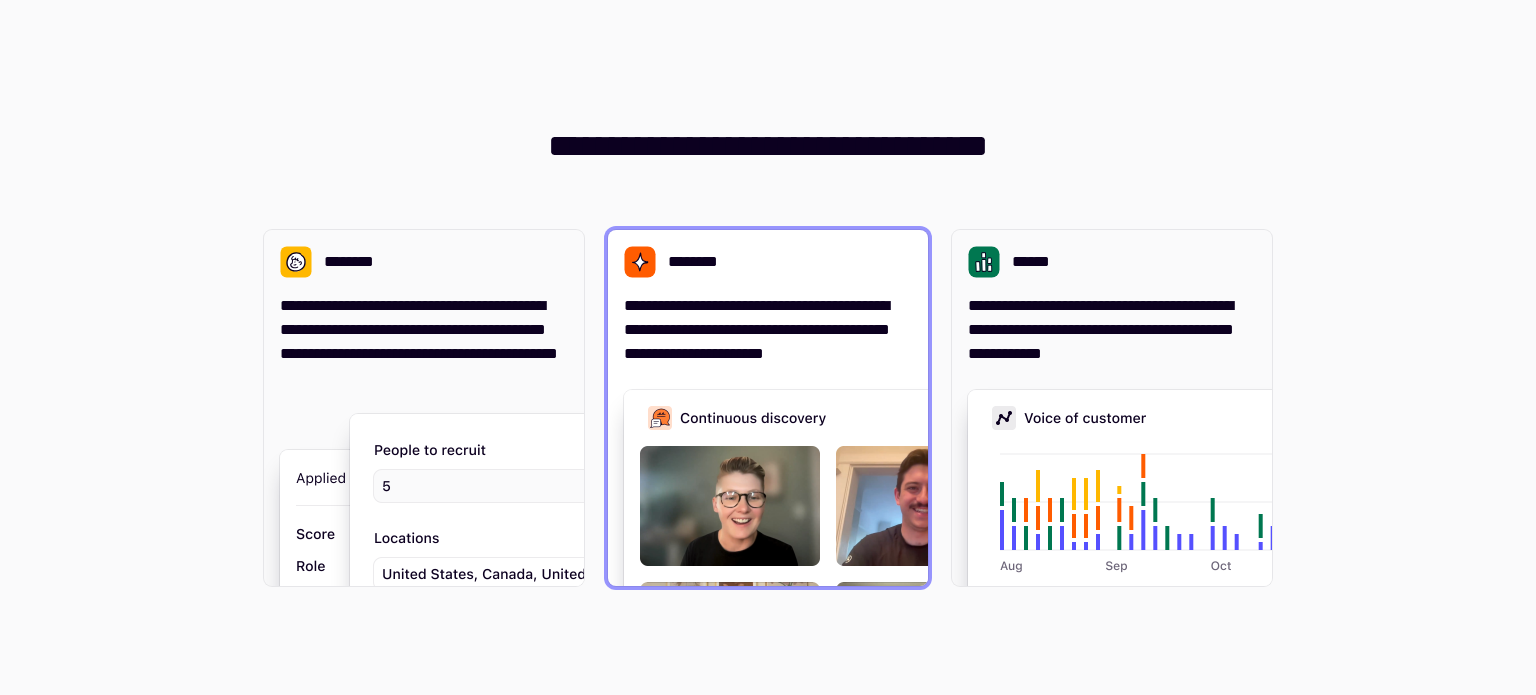 click on "**********" at bounding box center [757, 329] 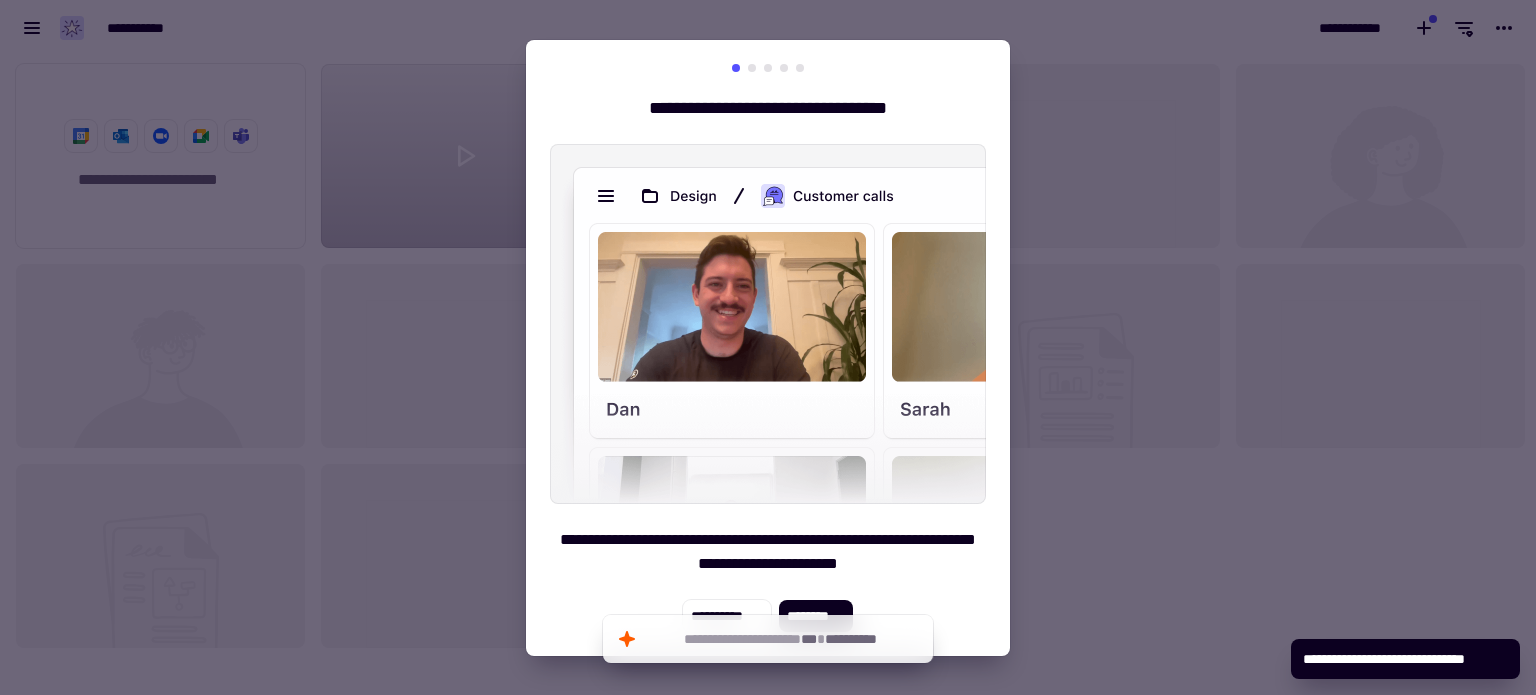 scroll, scrollTop: 16, scrollLeft: 16, axis: both 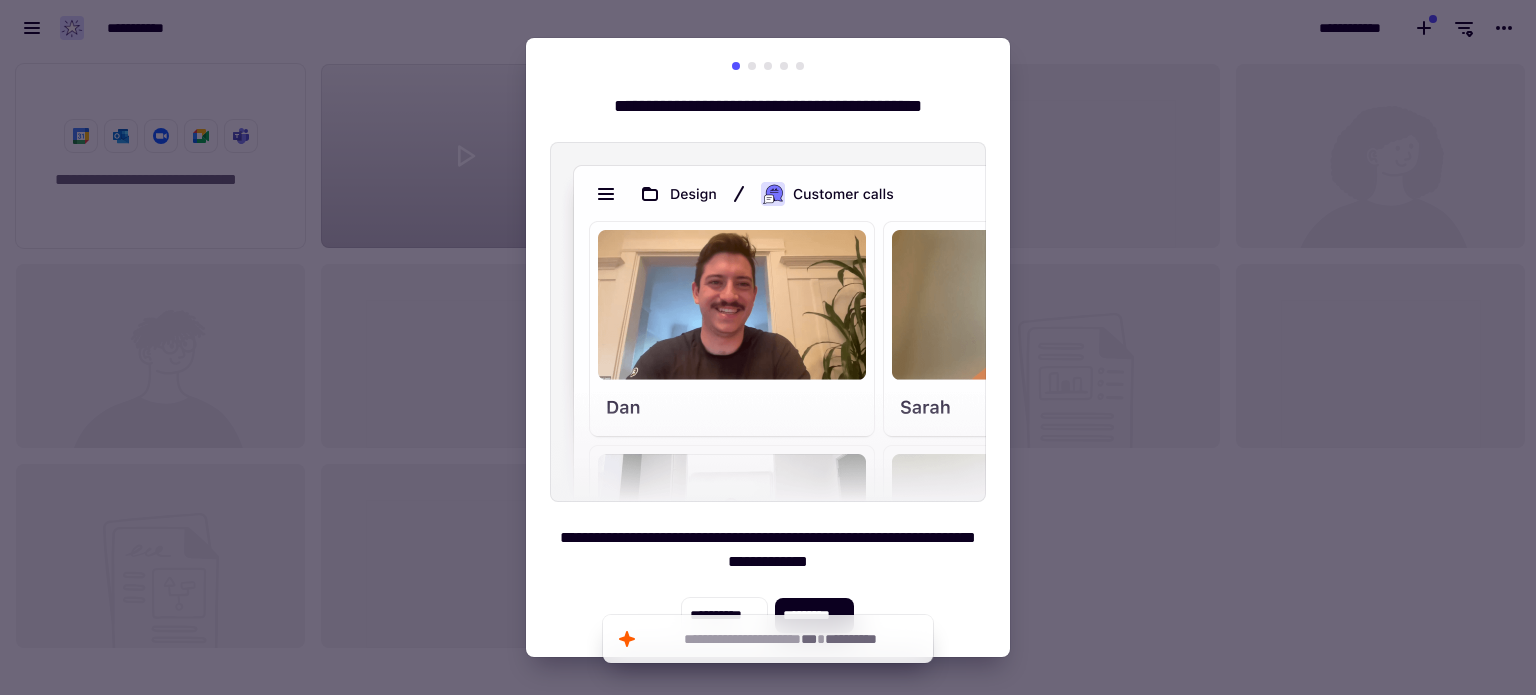click at bounding box center [768, 347] 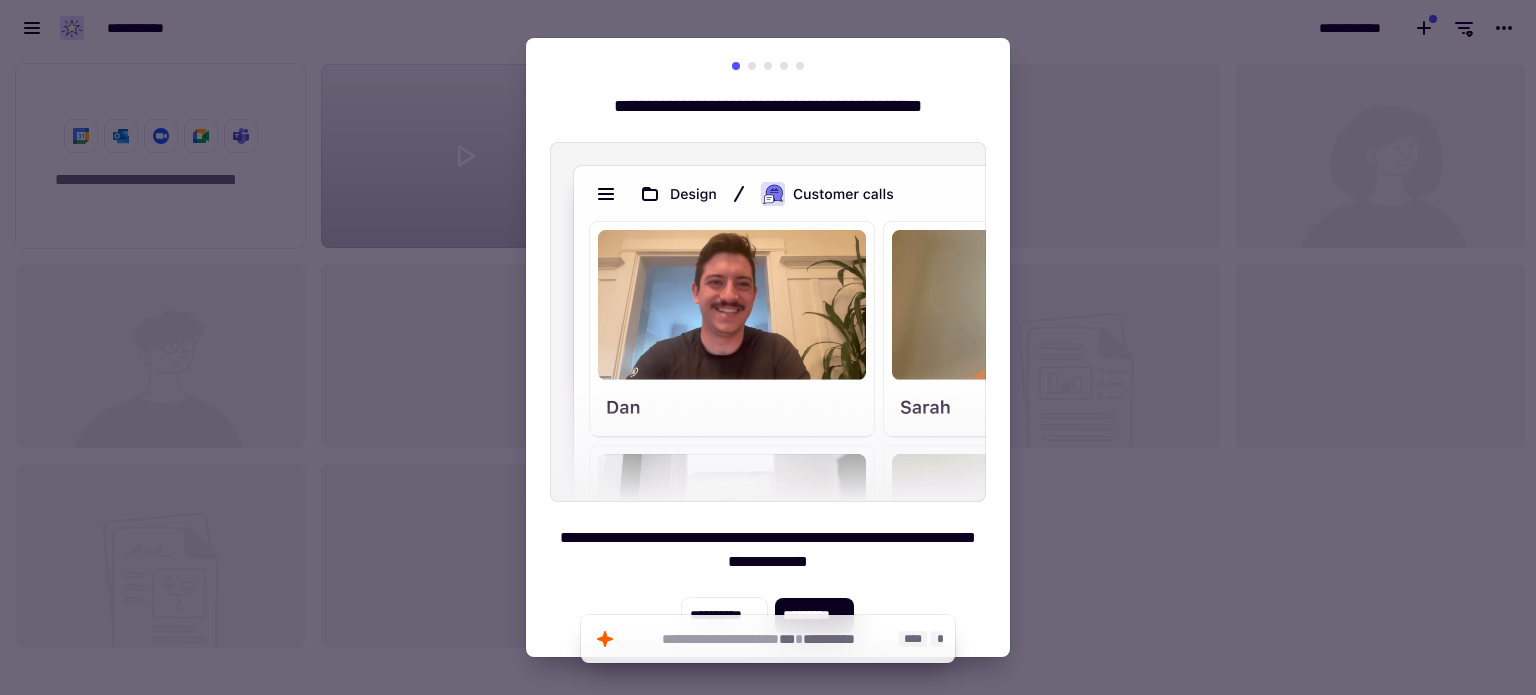click on "**********" 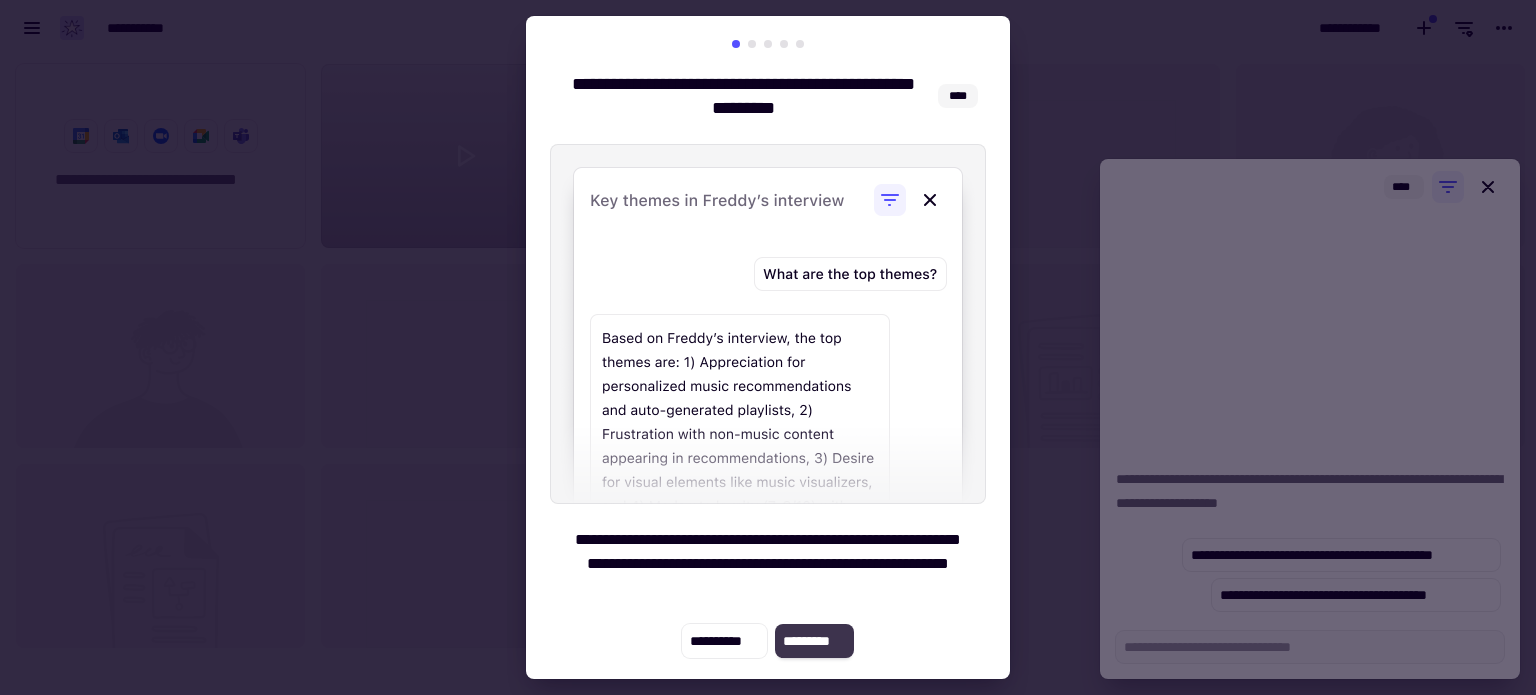 click on "*********" 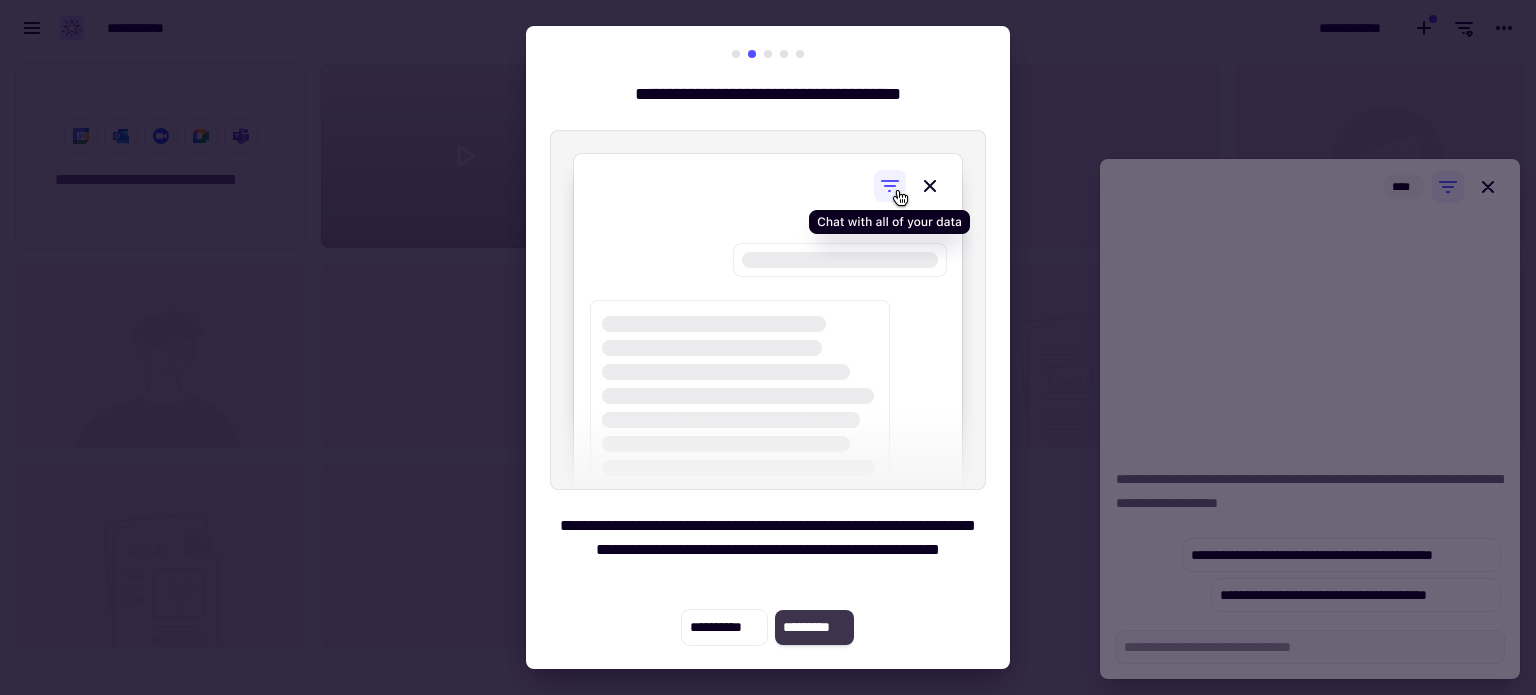 click on "*********" 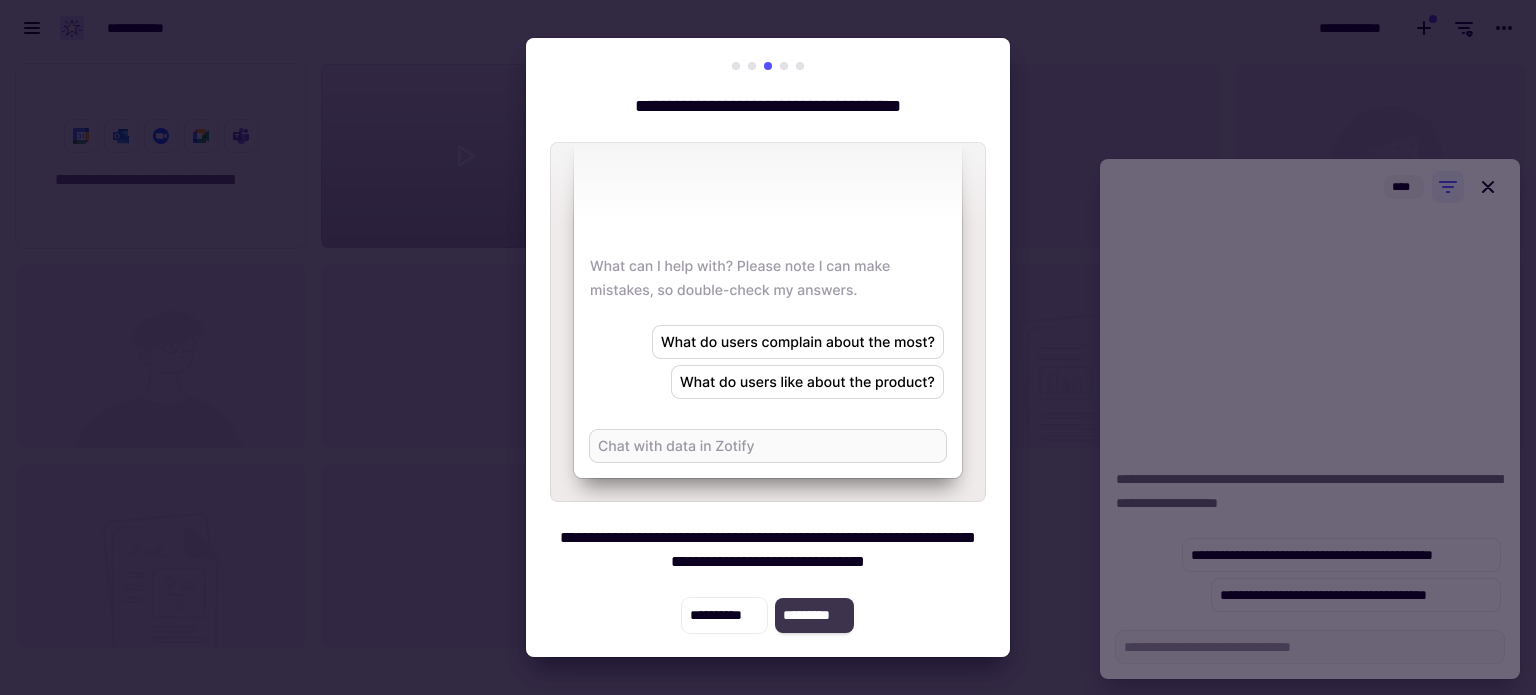 click on "*********" 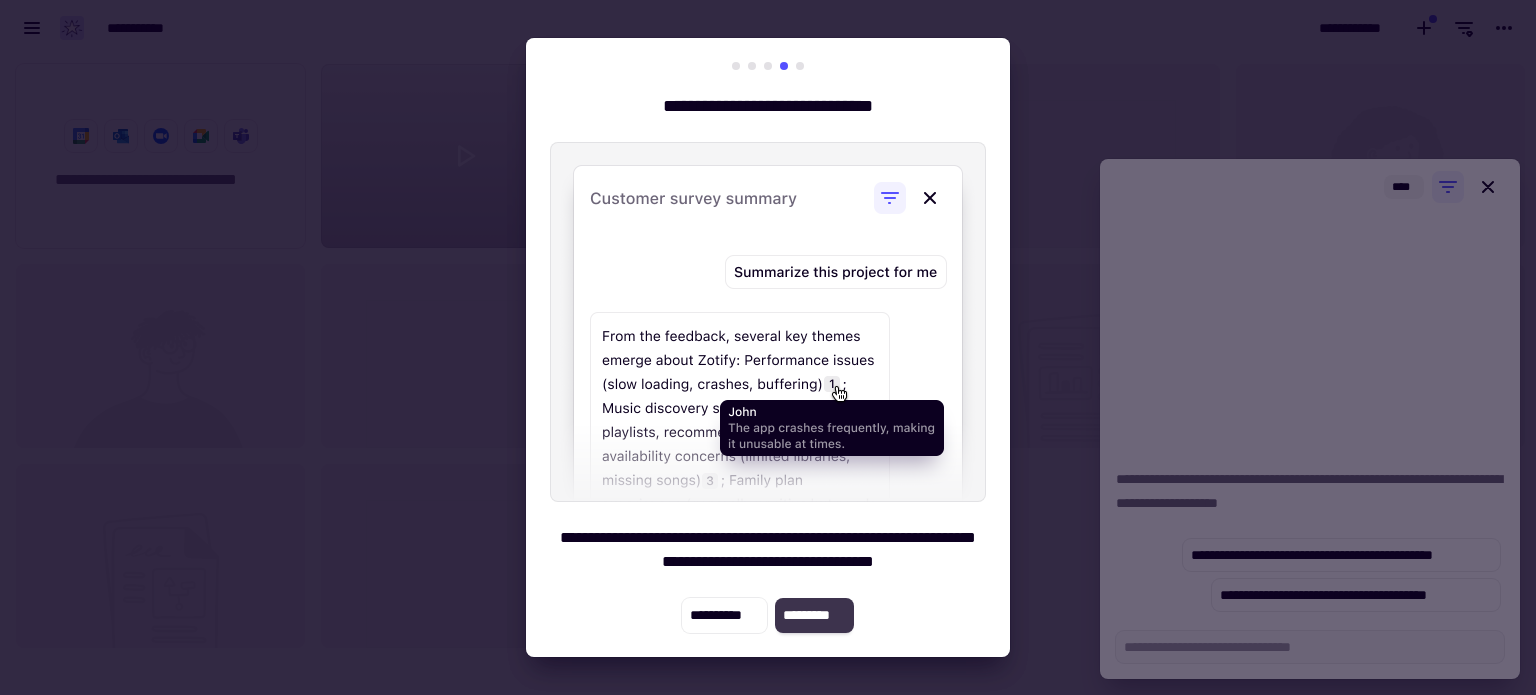 click on "*********" 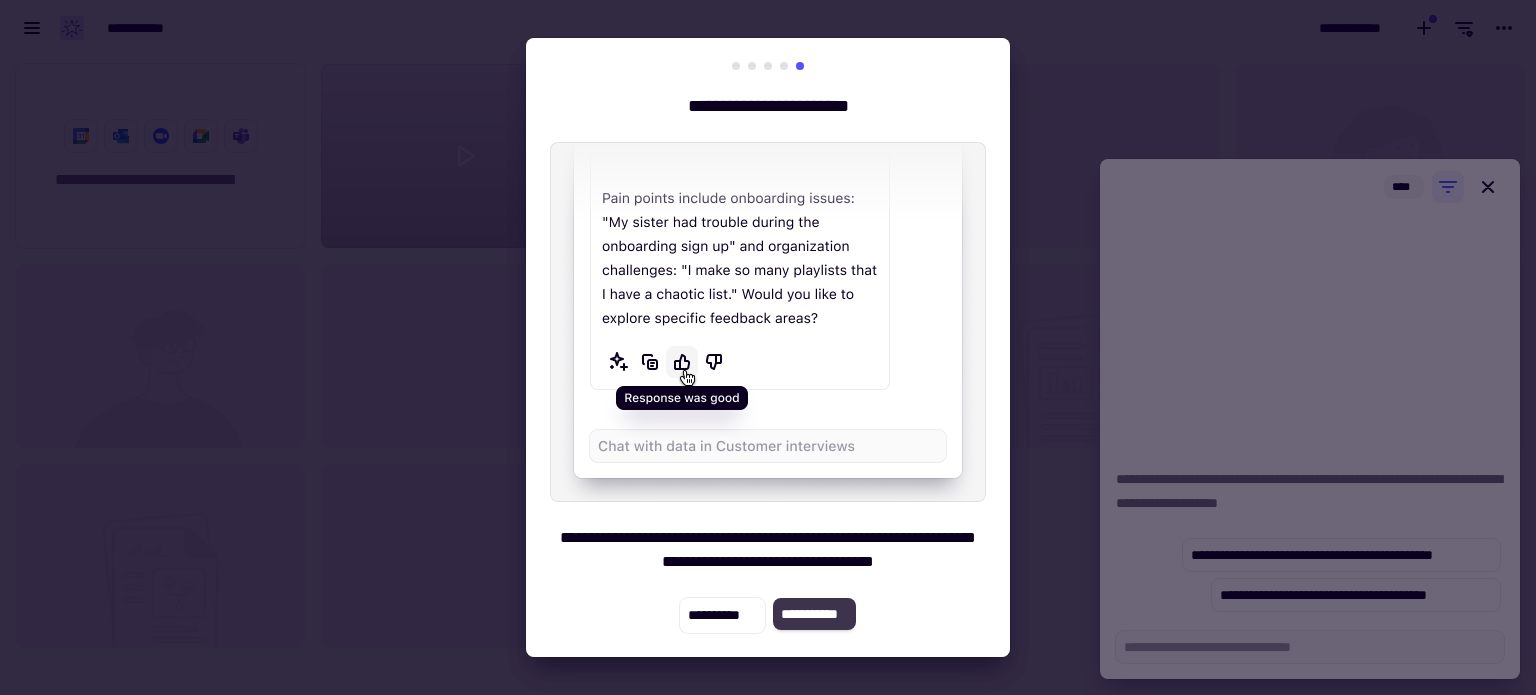 click on "**********" at bounding box center [768, 615] 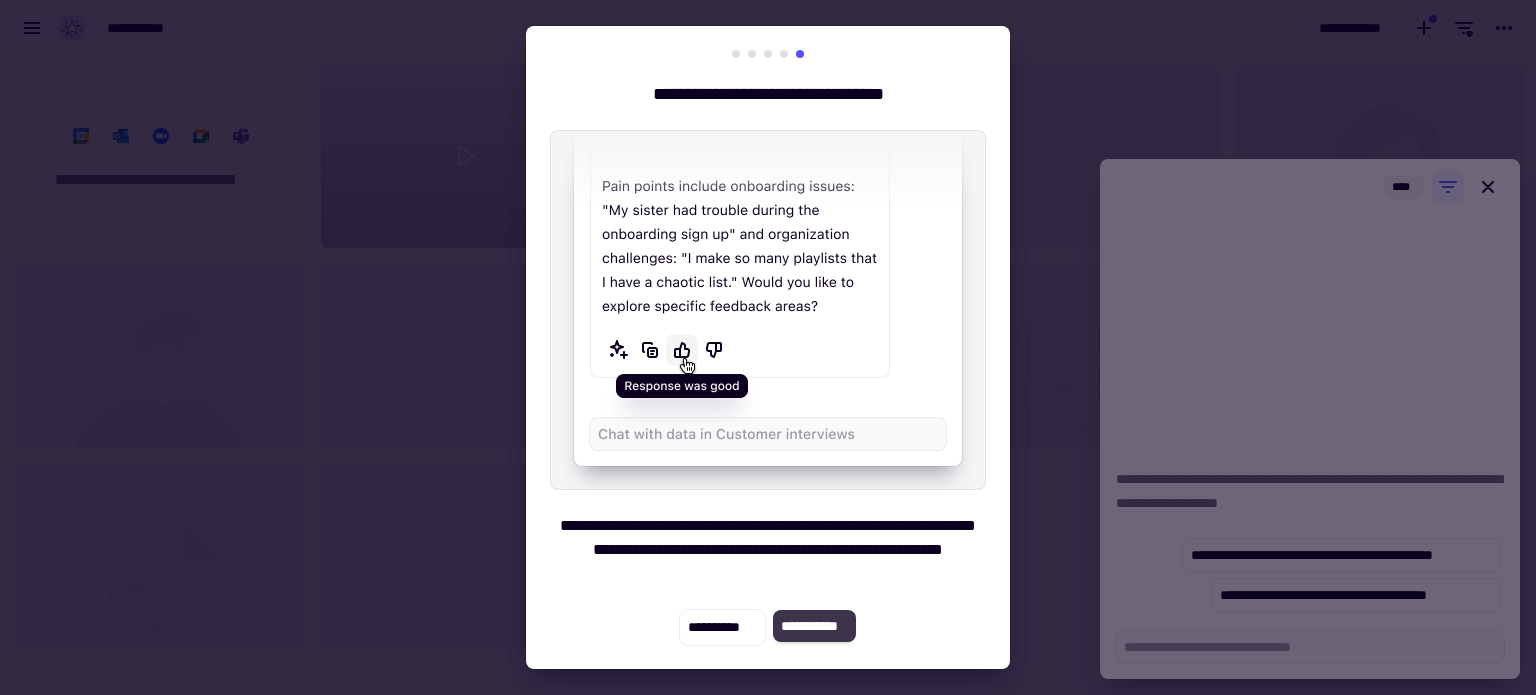 click on "**********" 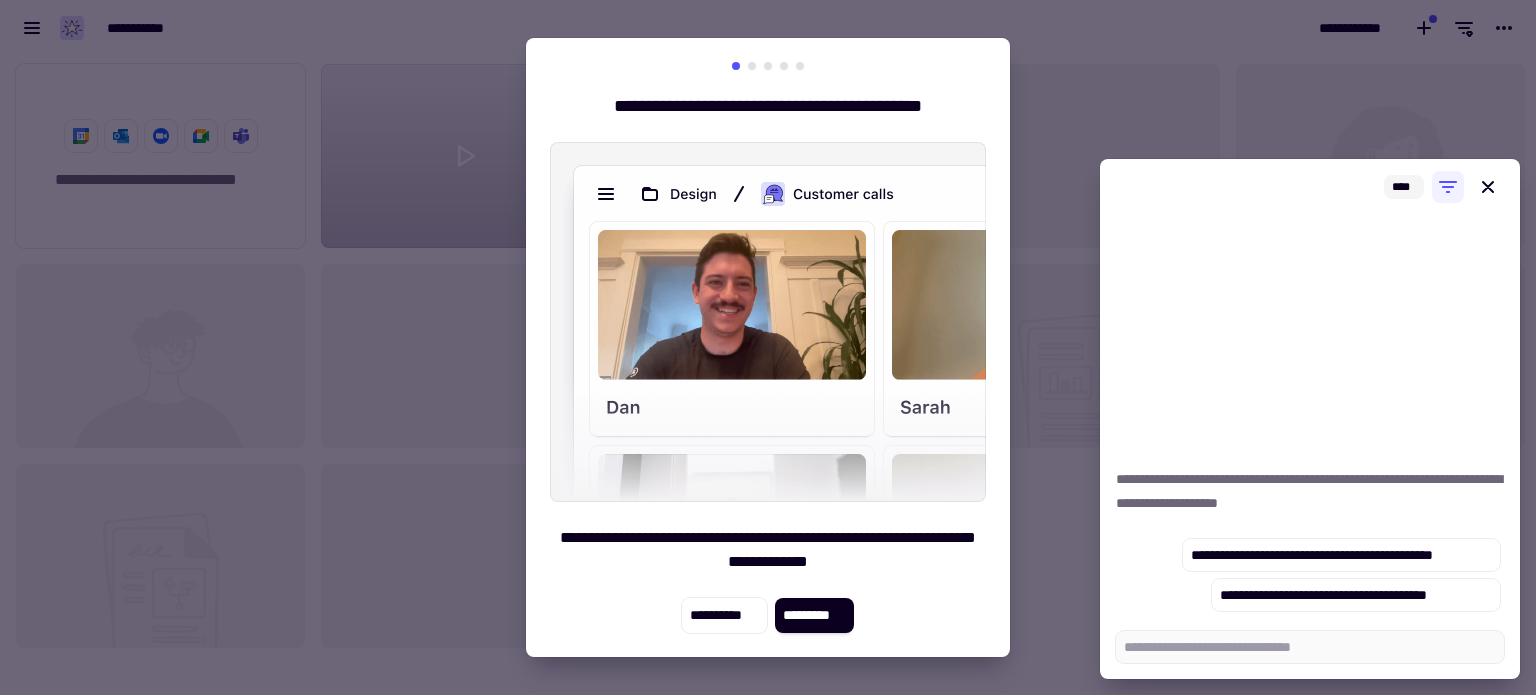click on "*********" 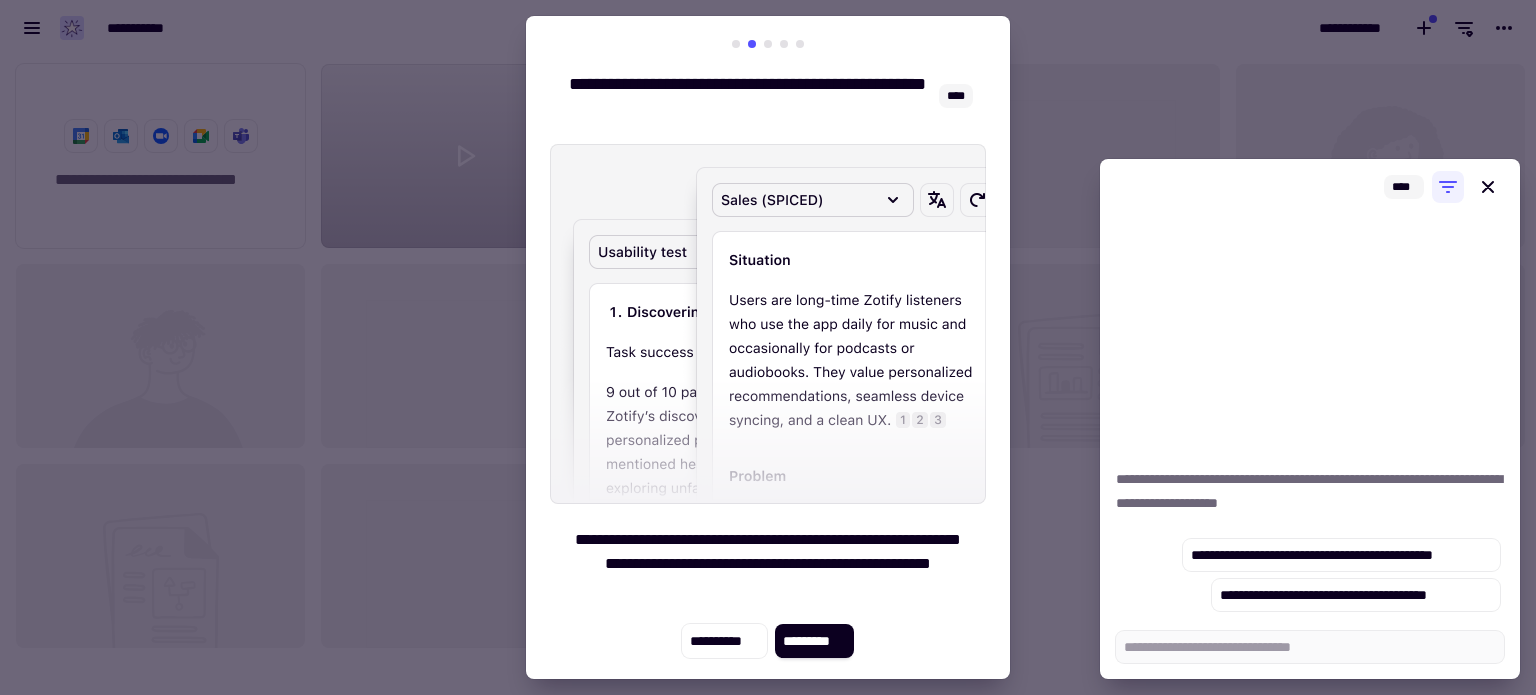 click on "*********" 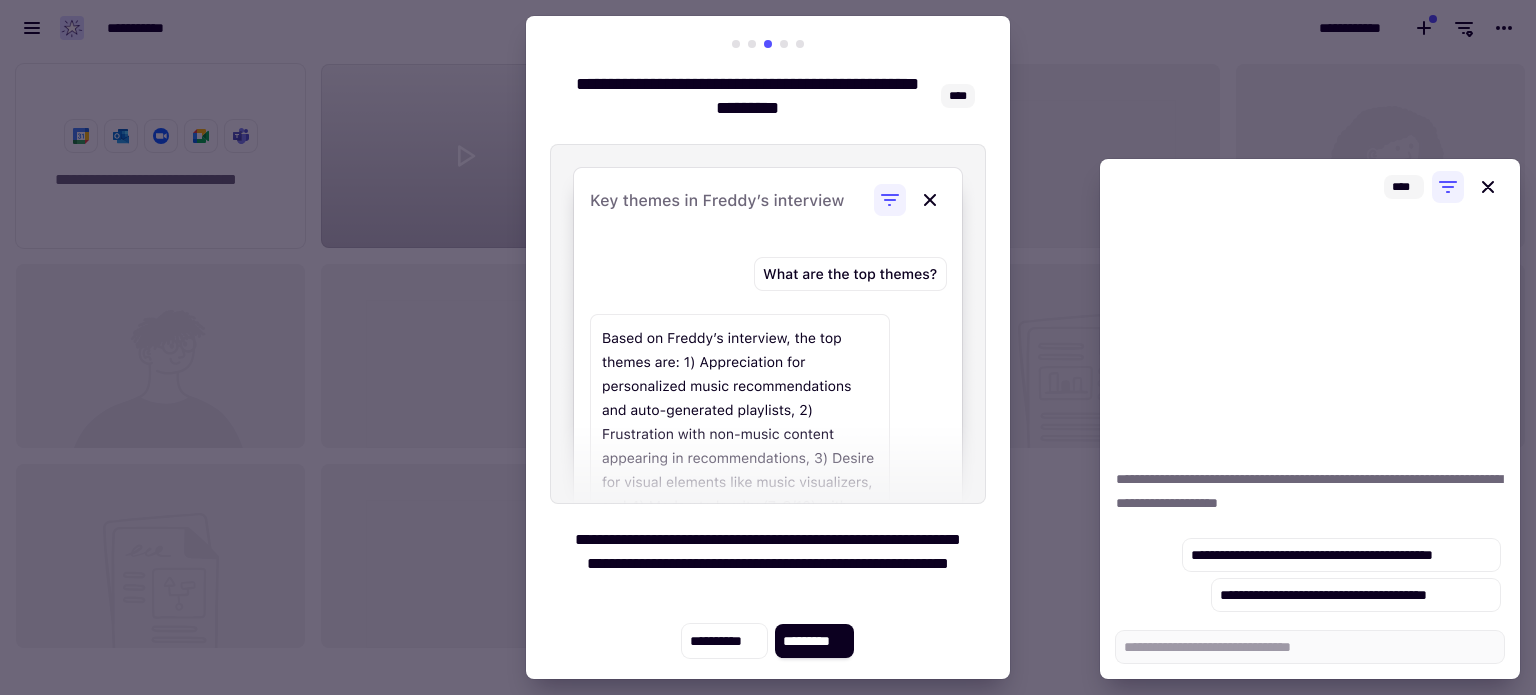click on "*********" 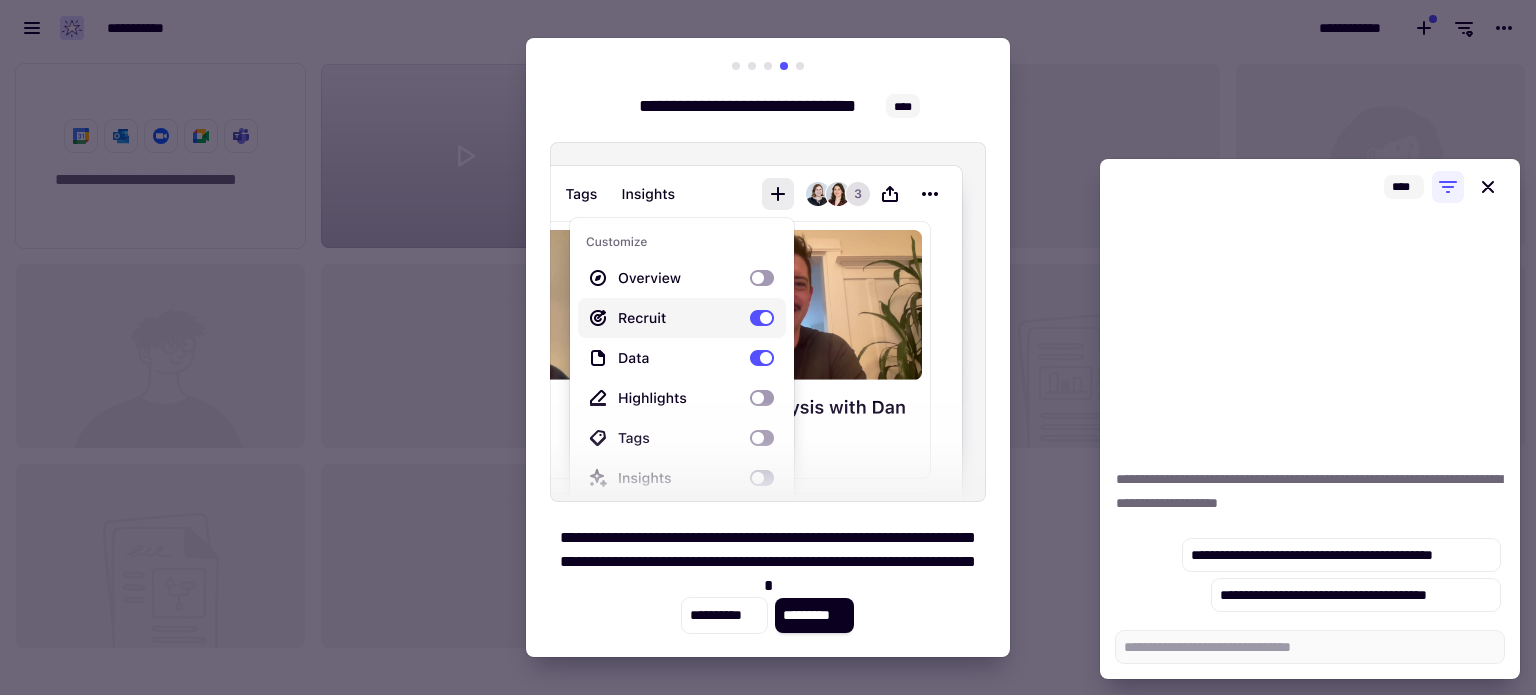 click on "*********" 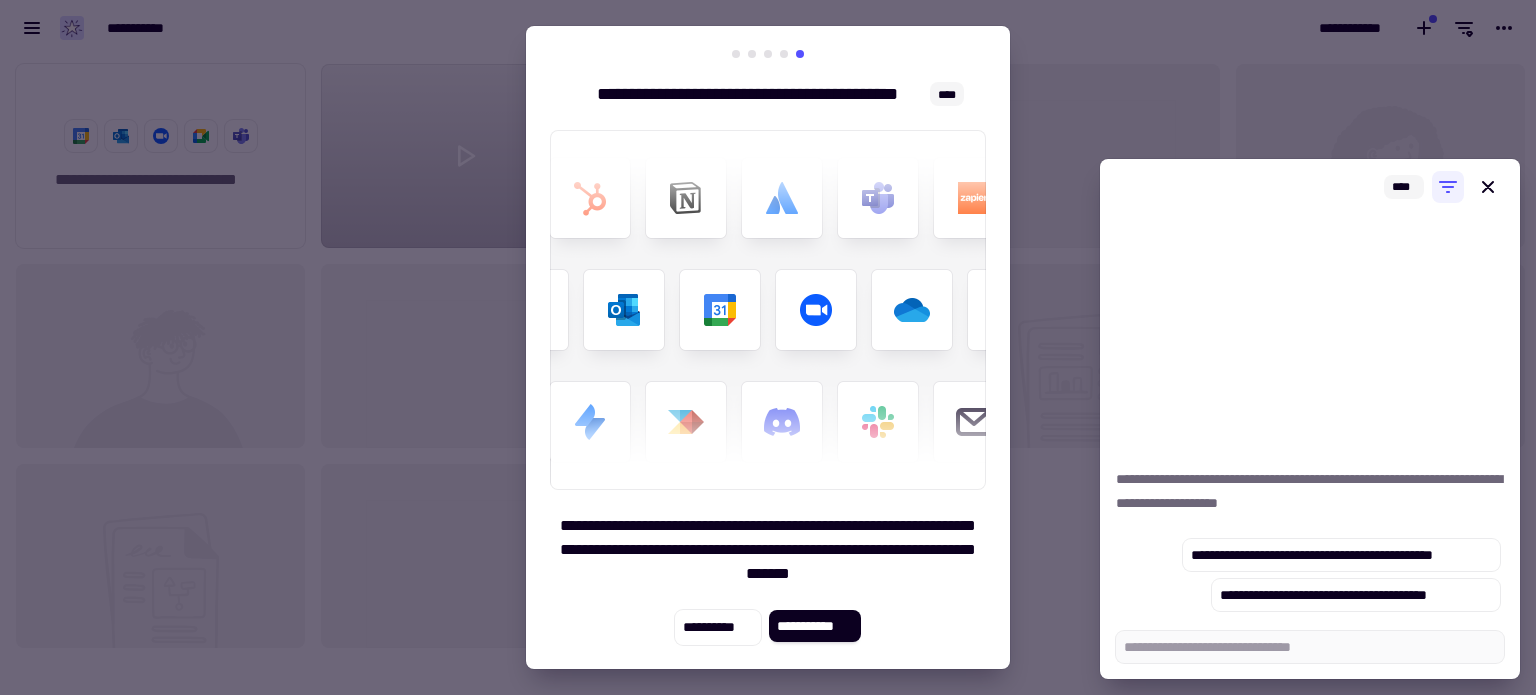 click on "**********" 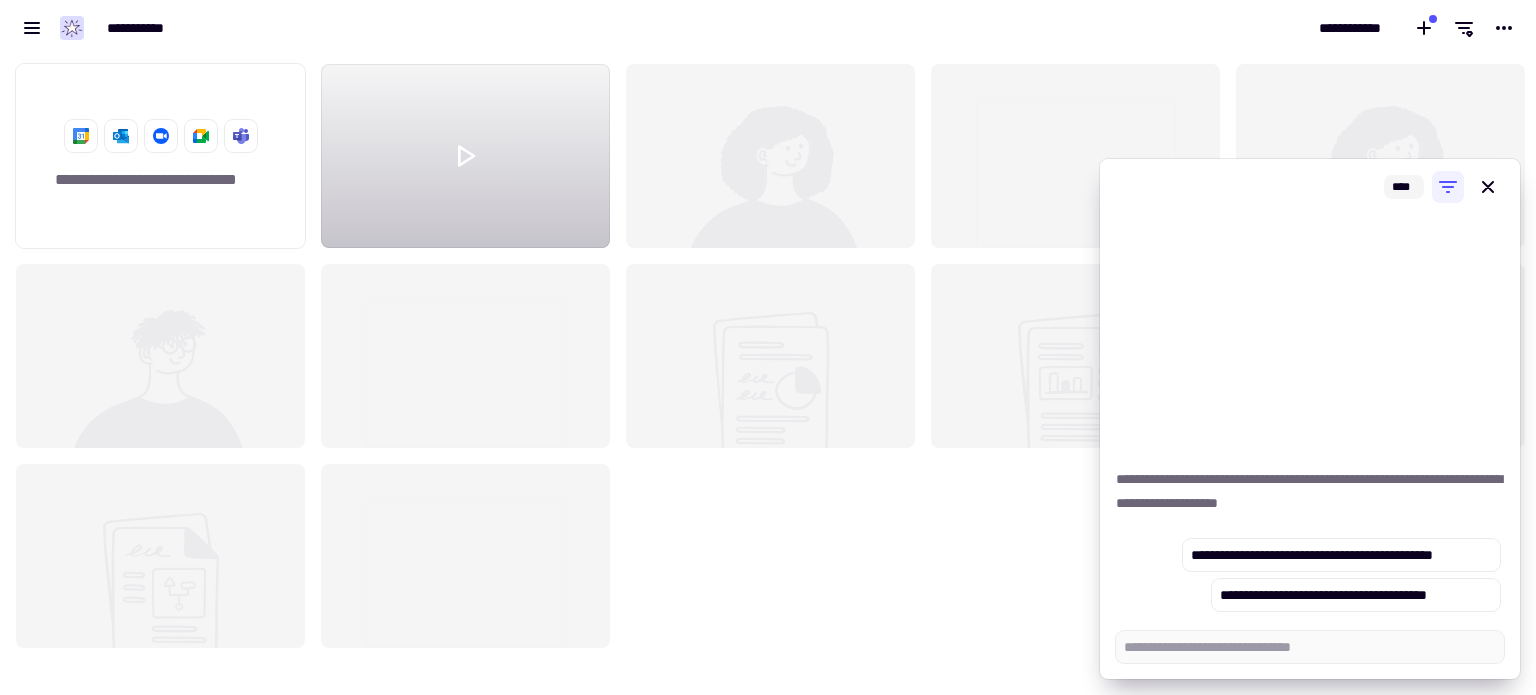 click on "**********" 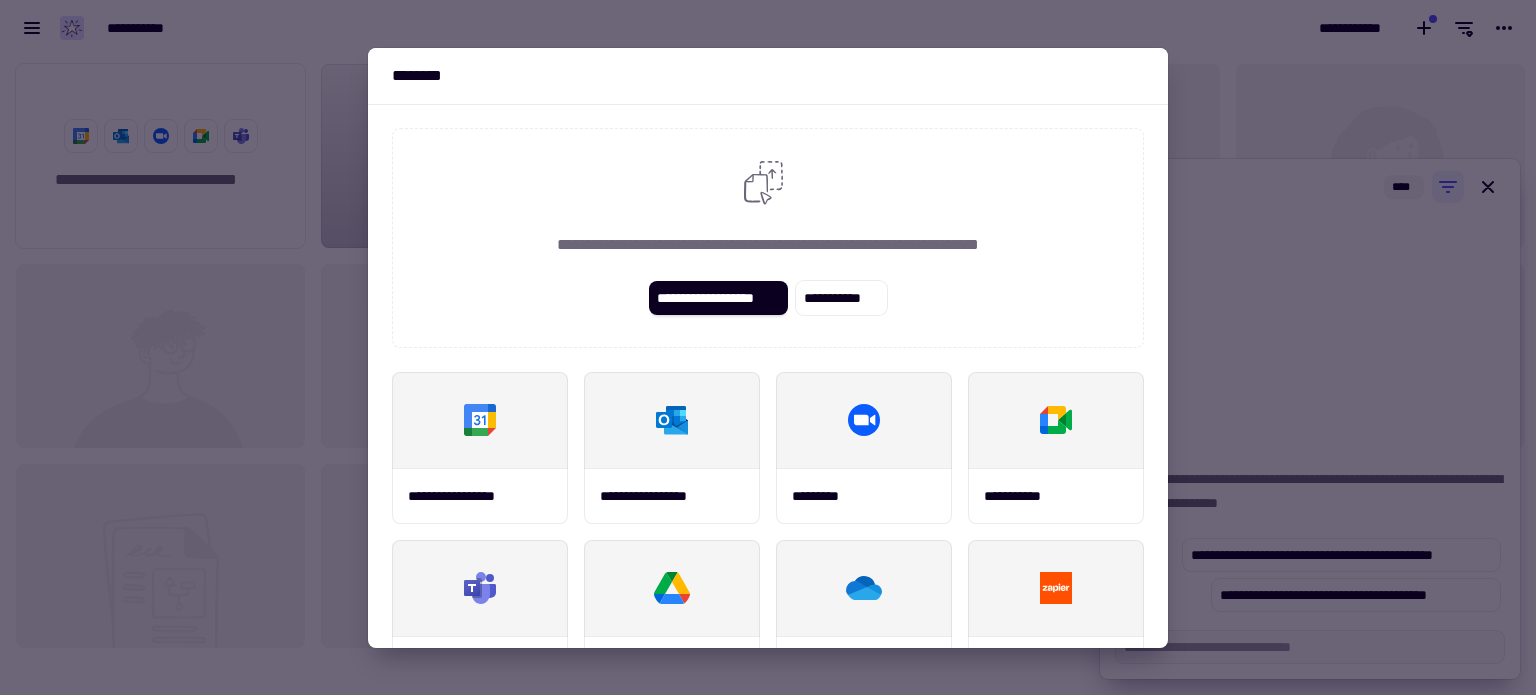 click at bounding box center [768, 347] 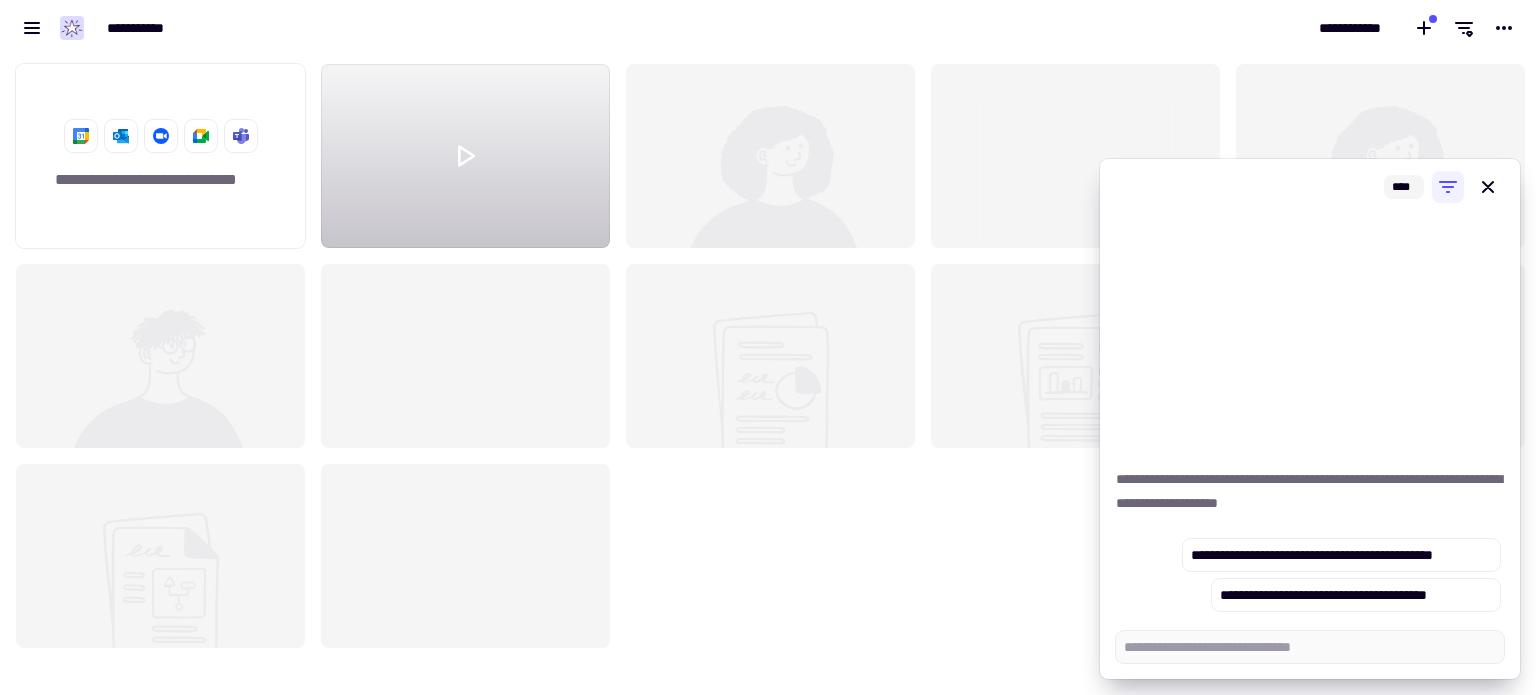 click 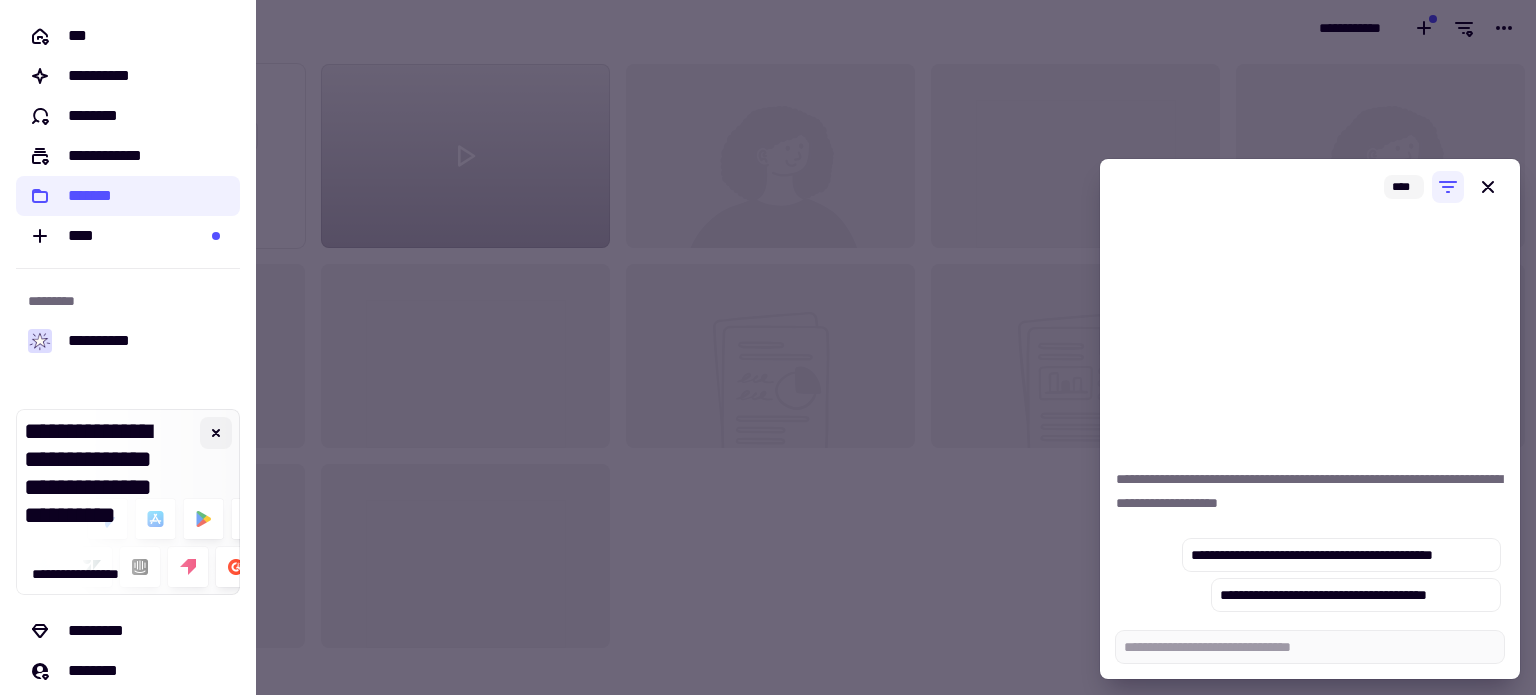 click 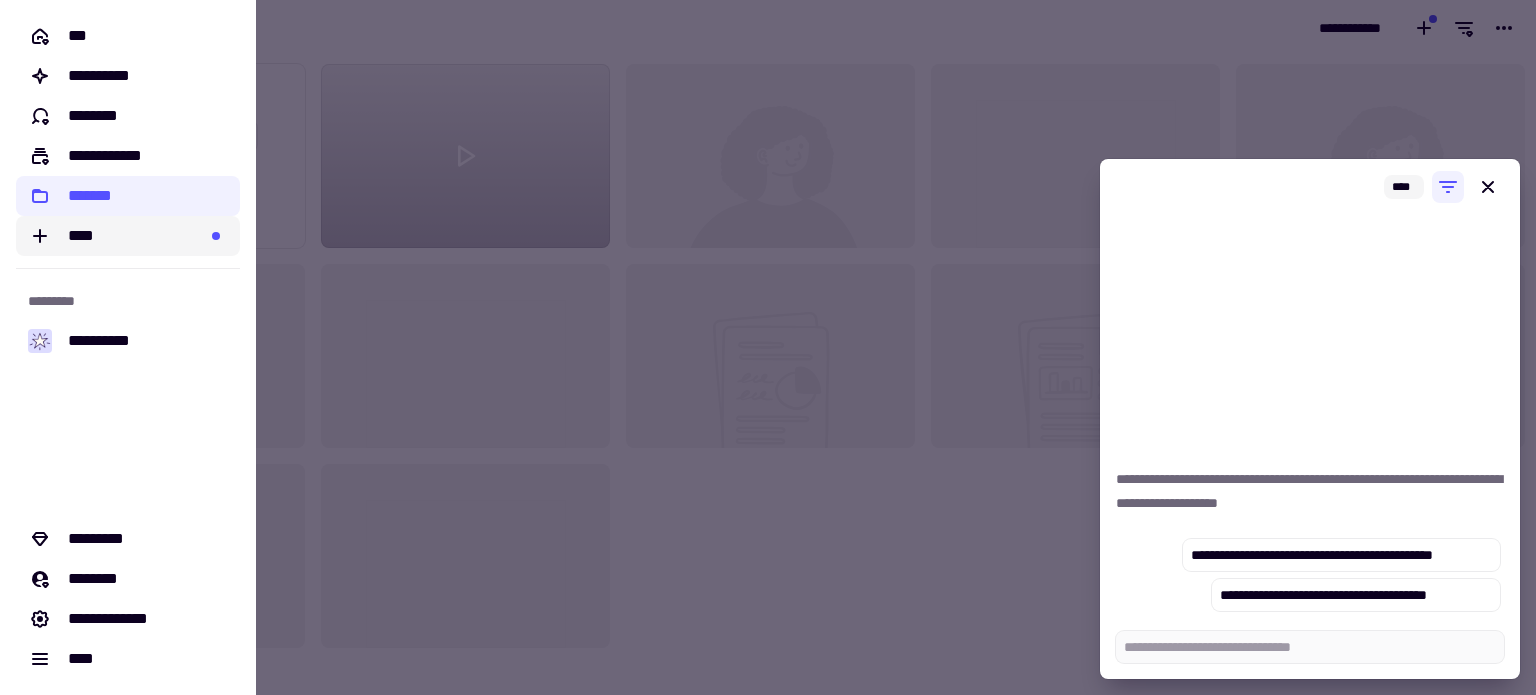 click on "****" 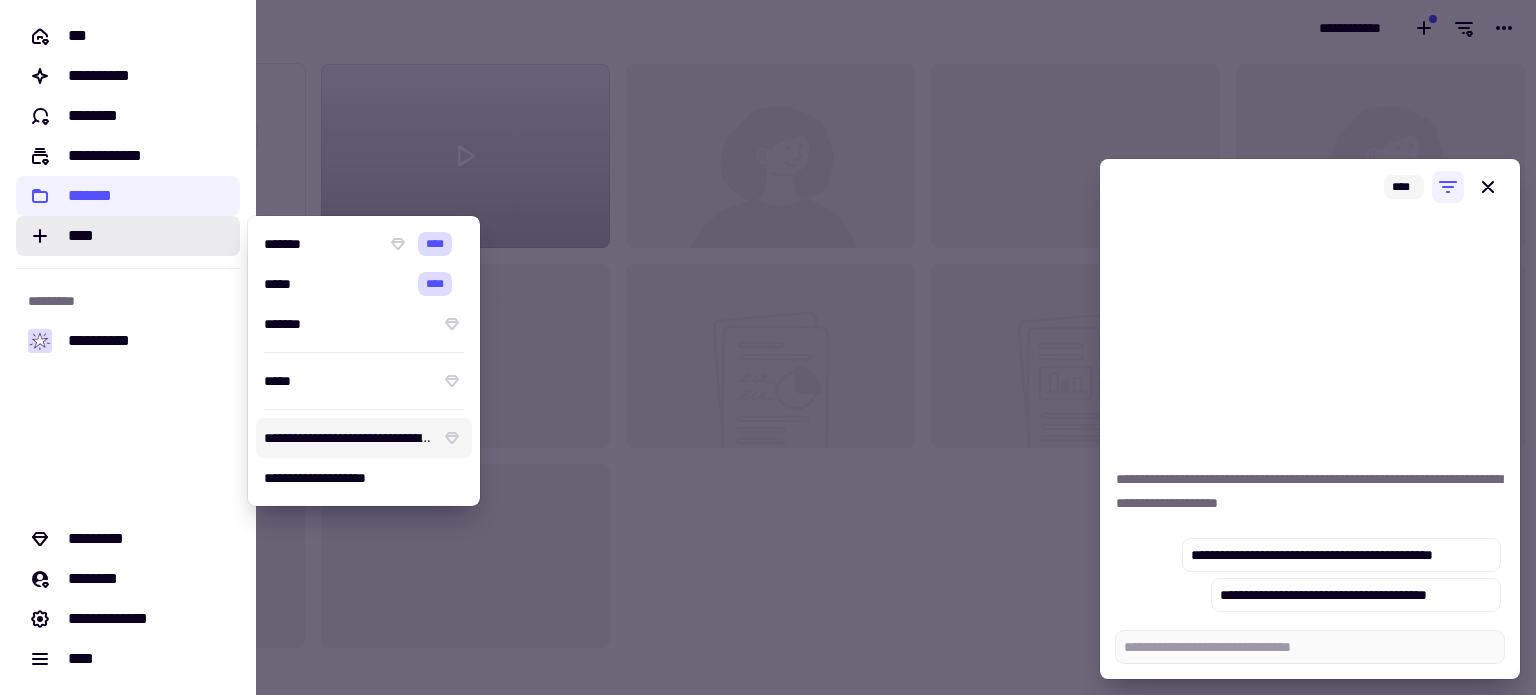 click on "**********" at bounding box center (350, 438) 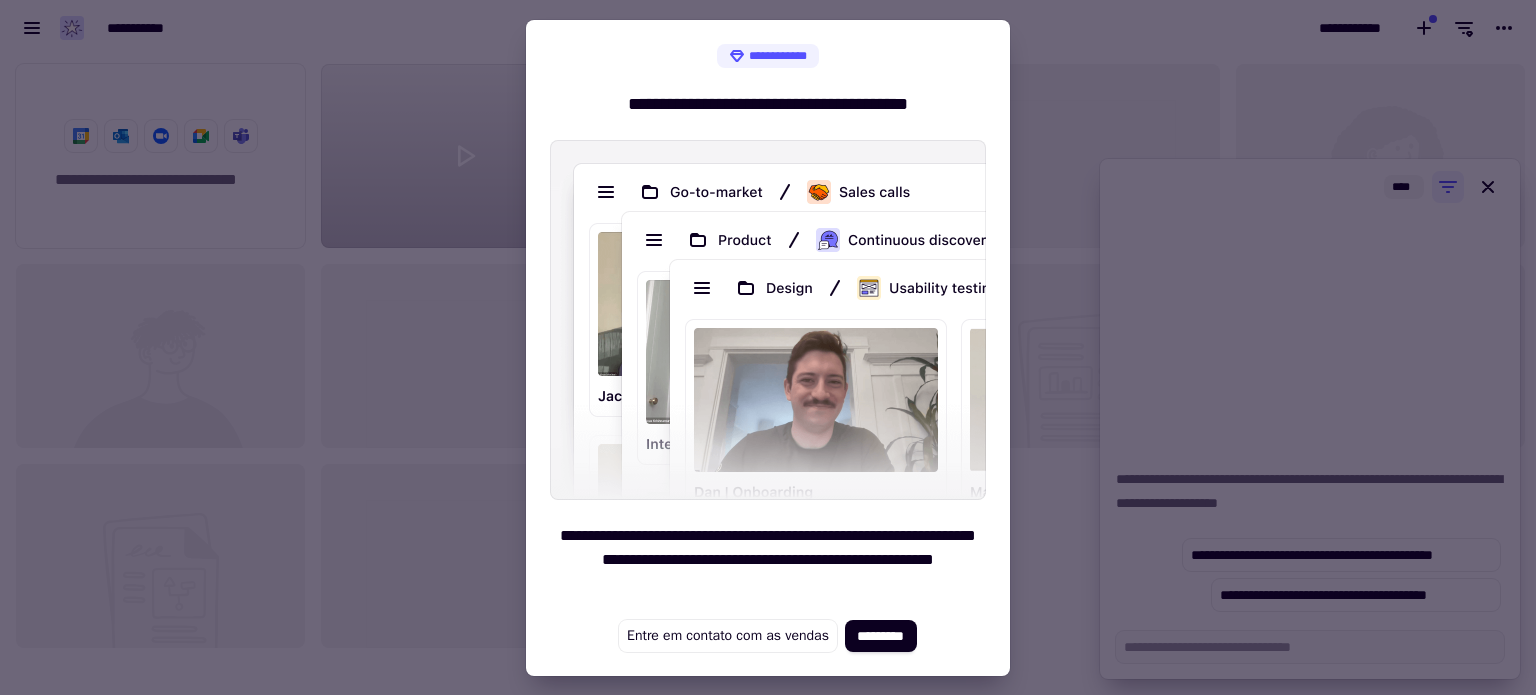click on "**********" at bounding box center (768, 348) 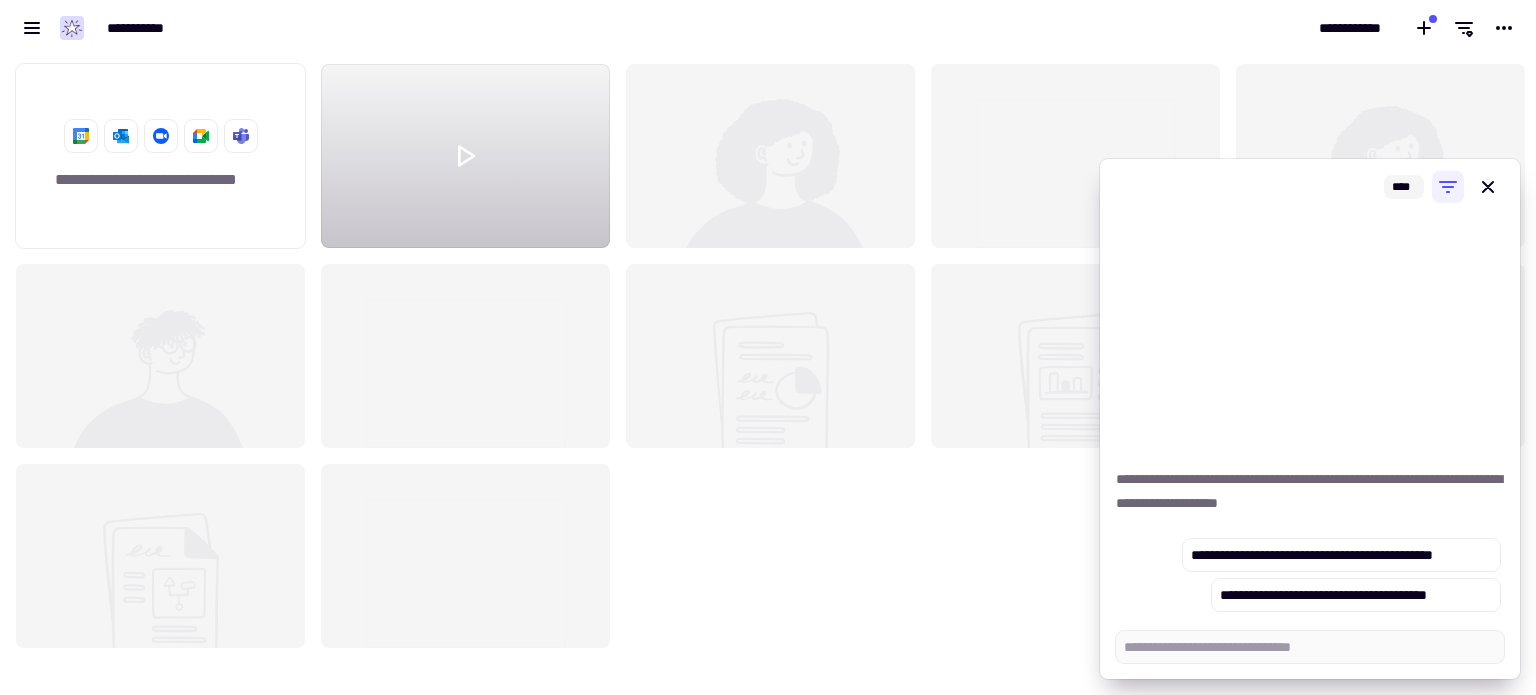 click 